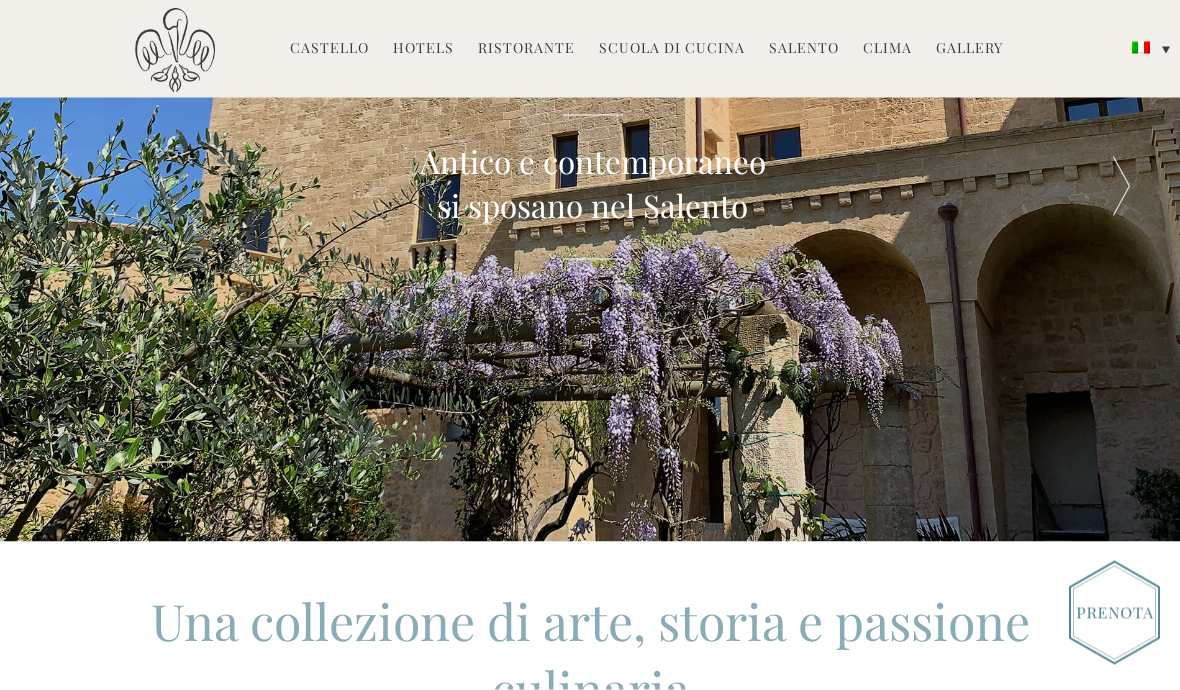 scroll, scrollTop: 0, scrollLeft: 0, axis: both 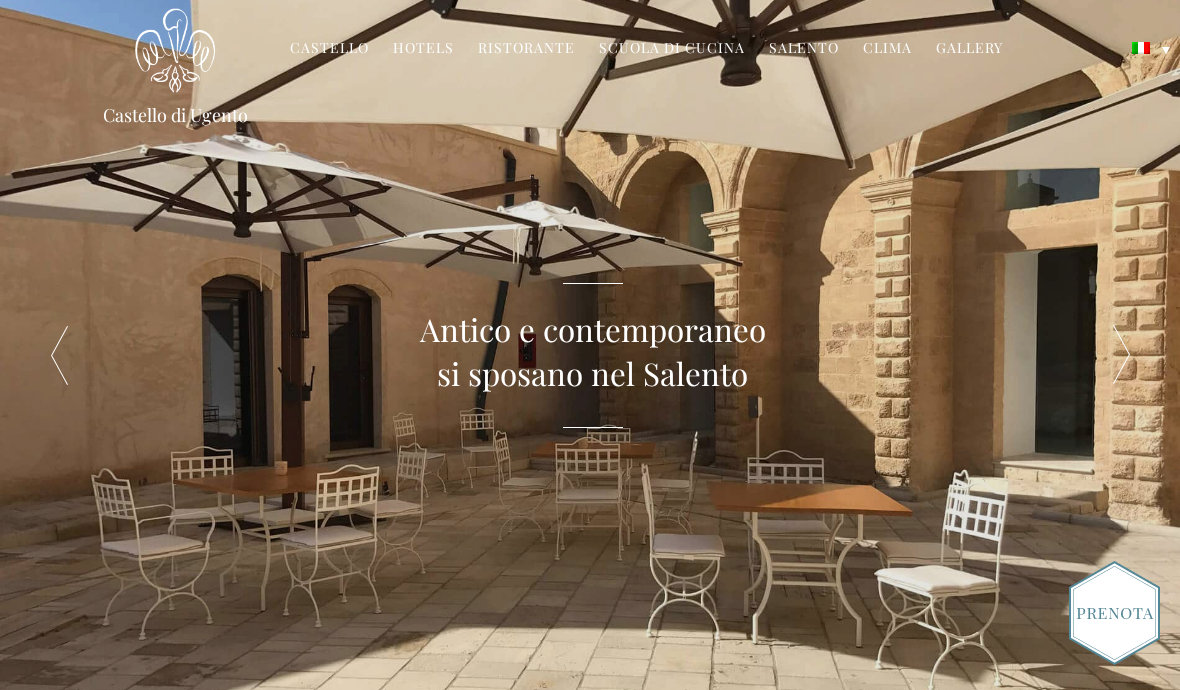 click on "Hotels" at bounding box center [423, 49] 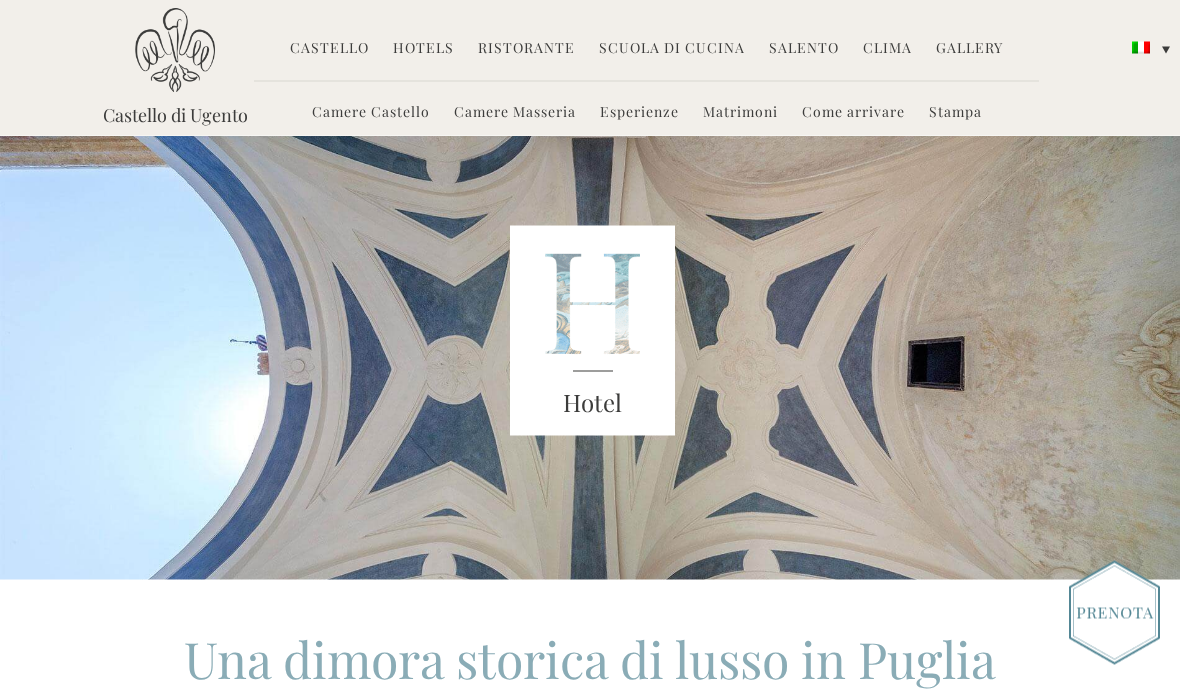scroll, scrollTop: 0, scrollLeft: 0, axis: both 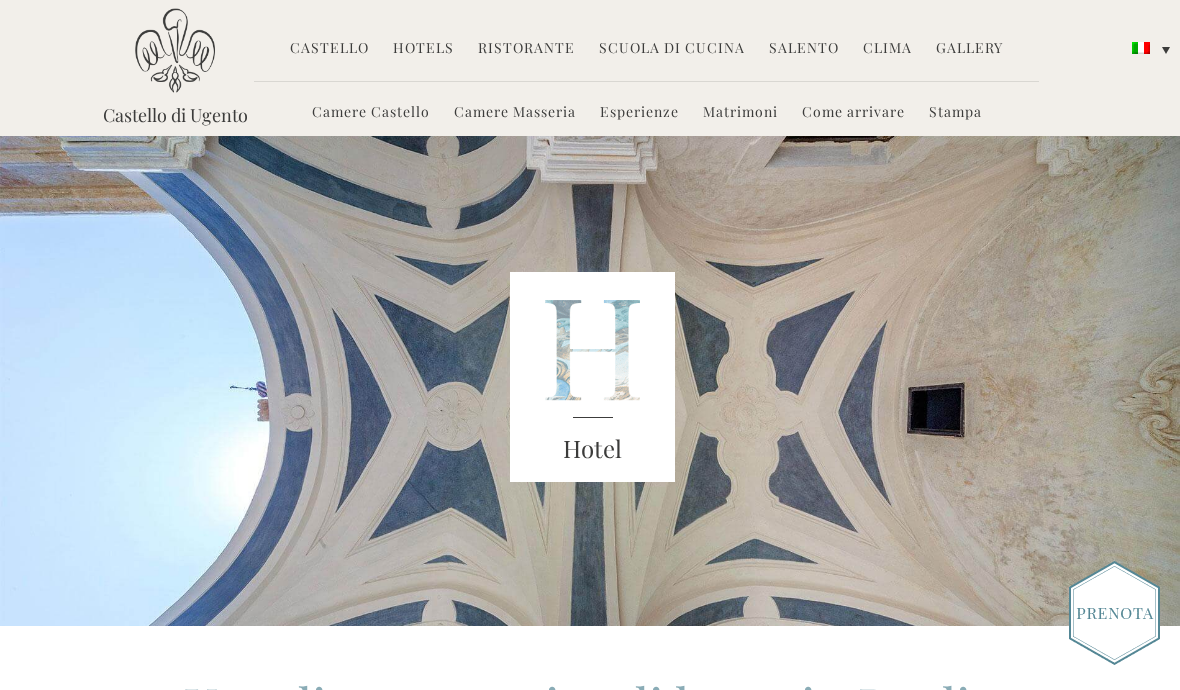 click at bounding box center (1114, 613) 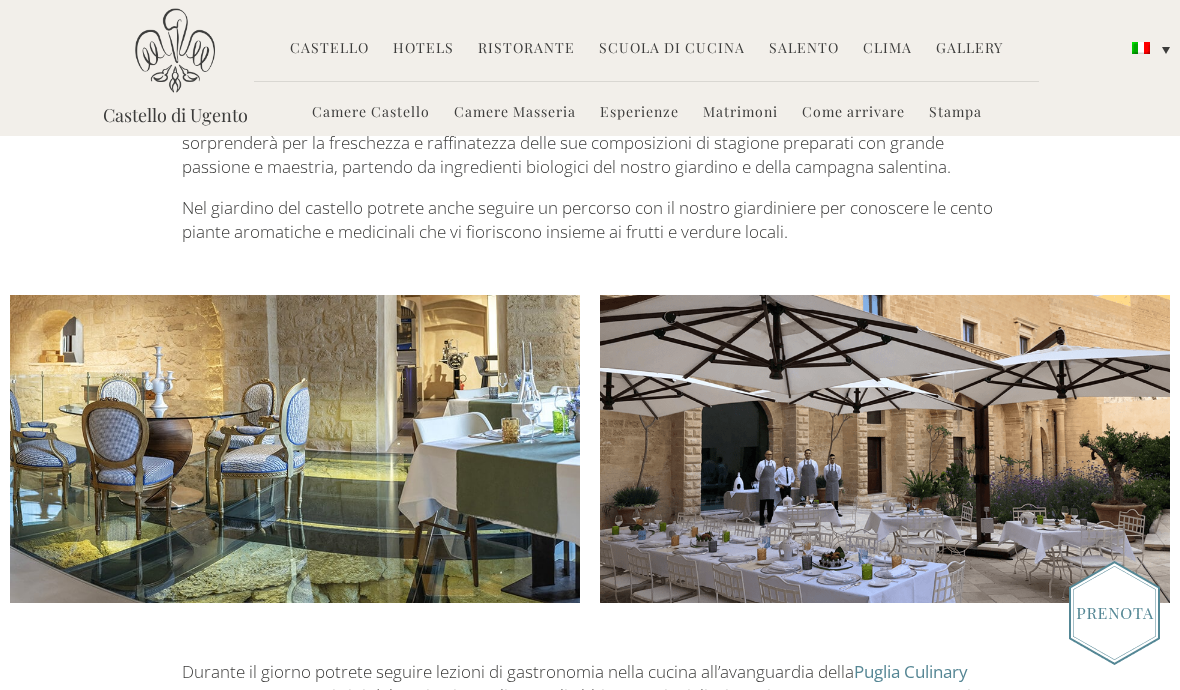 scroll, scrollTop: 2158, scrollLeft: 0, axis: vertical 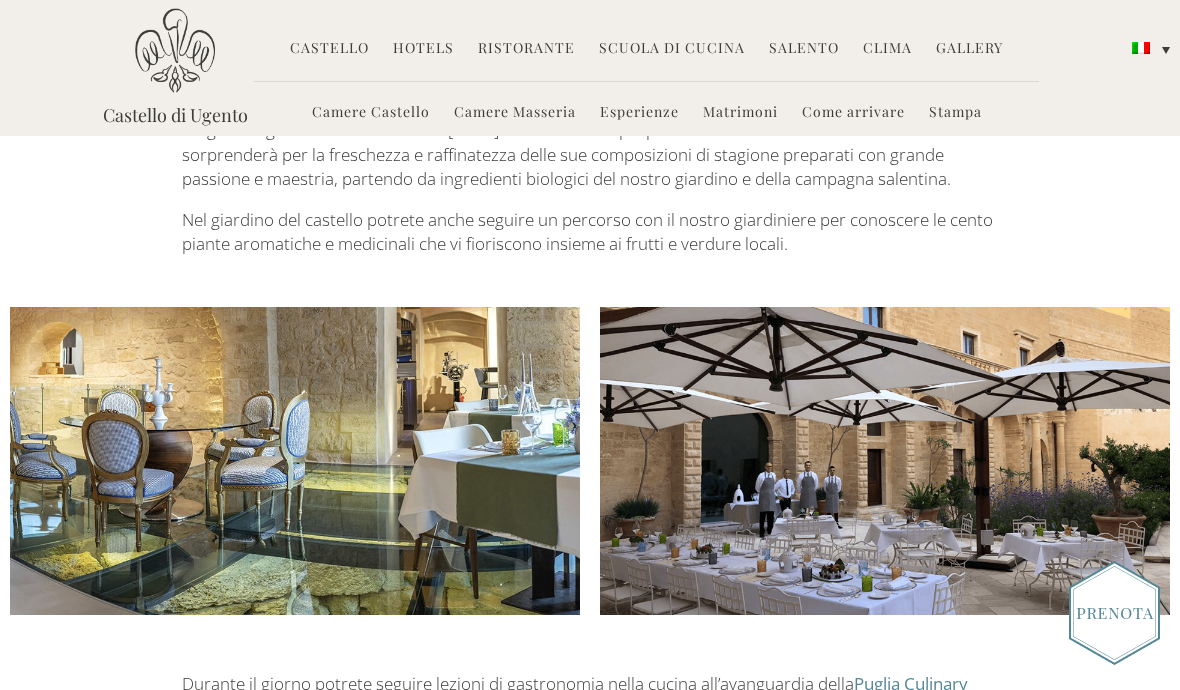 click at bounding box center (295, 461) 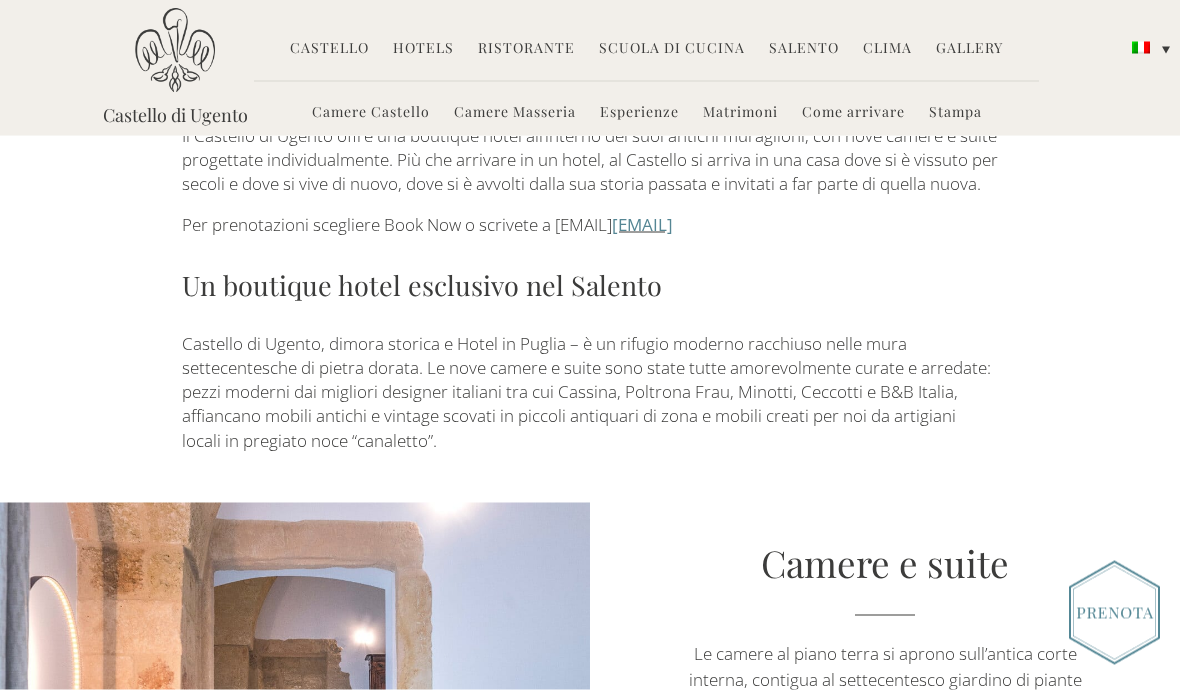 scroll, scrollTop: 734, scrollLeft: 0, axis: vertical 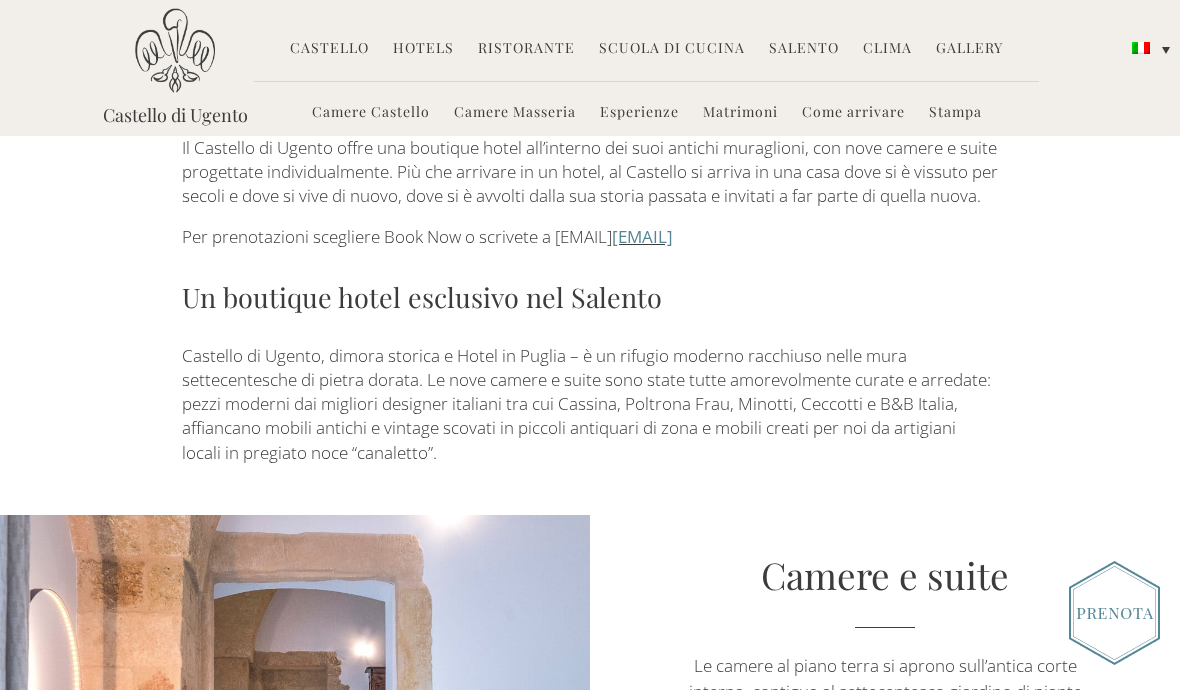 click on "Ristorante" at bounding box center (526, 49) 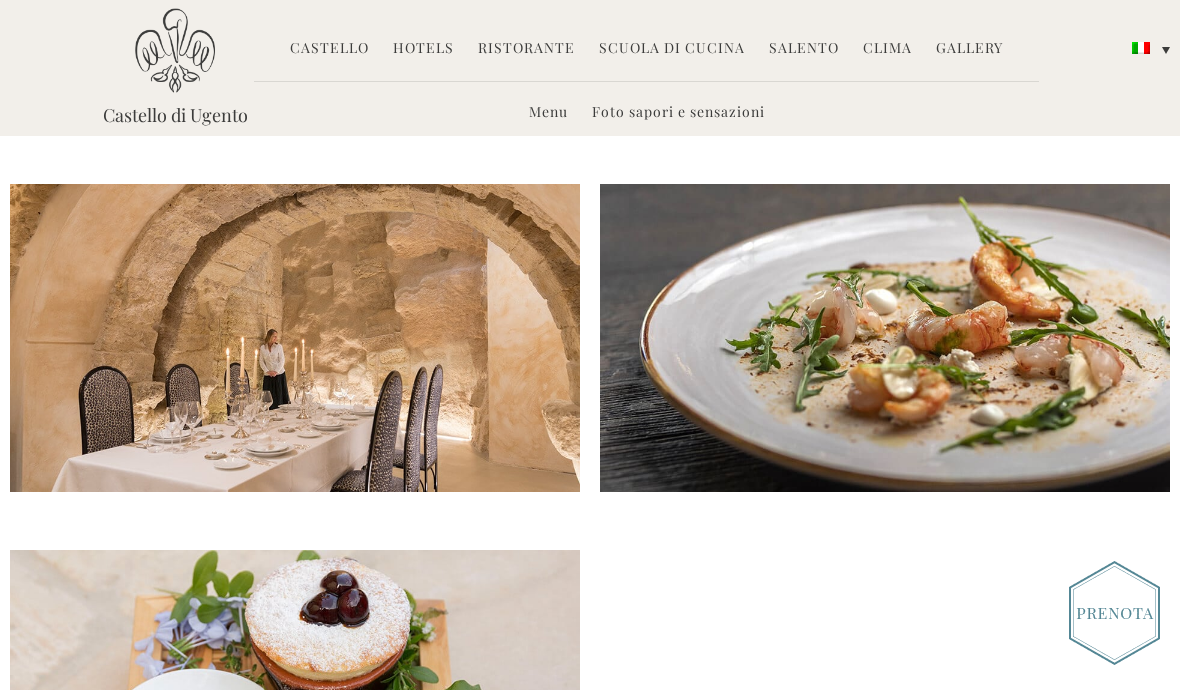 scroll, scrollTop: 2005, scrollLeft: 0, axis: vertical 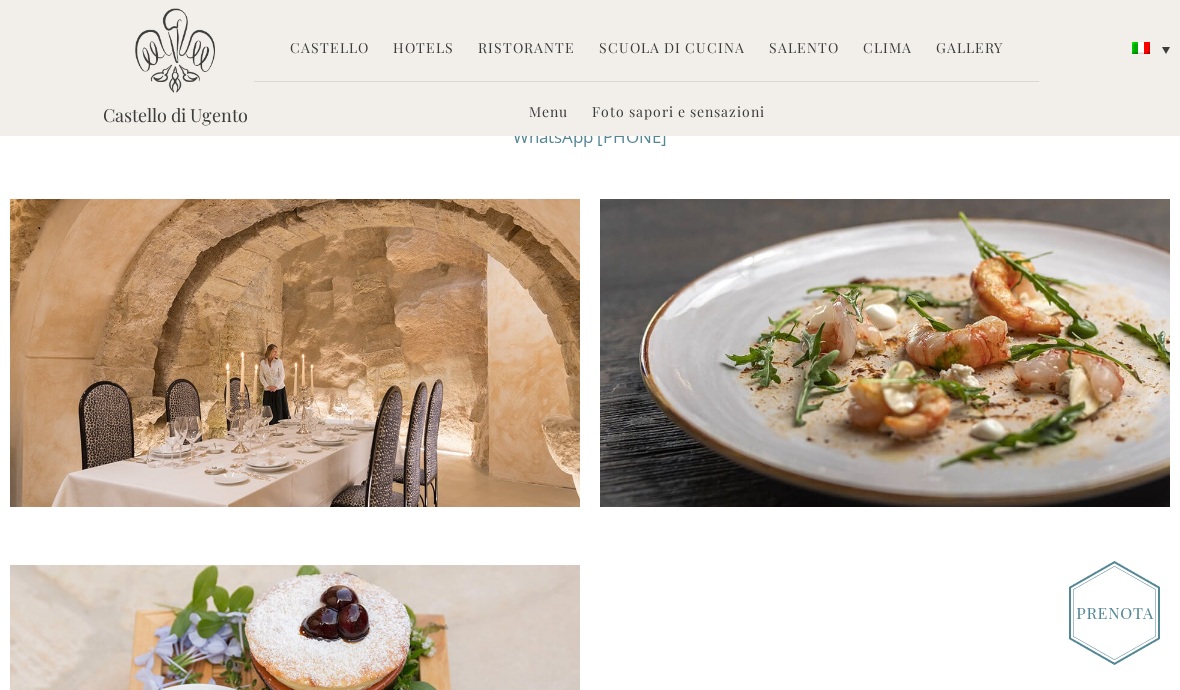 click on "Menu" at bounding box center [548, 113] 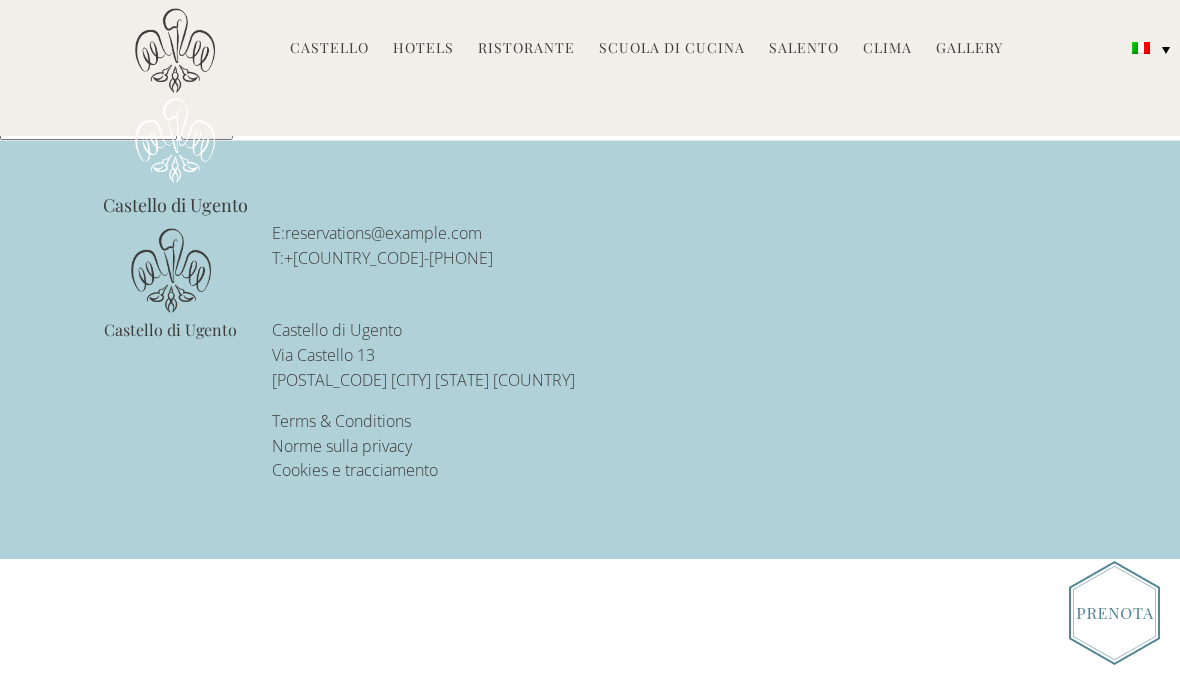 scroll, scrollTop: 0, scrollLeft: 0, axis: both 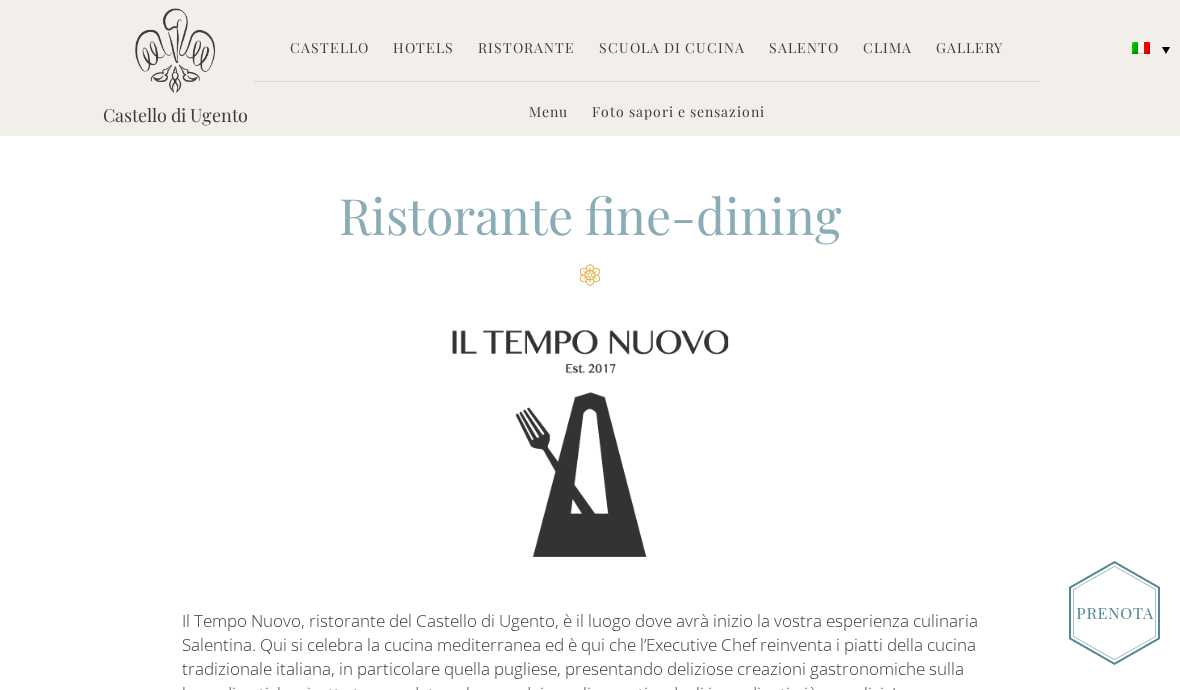 click on "Menu" at bounding box center (548, 113) 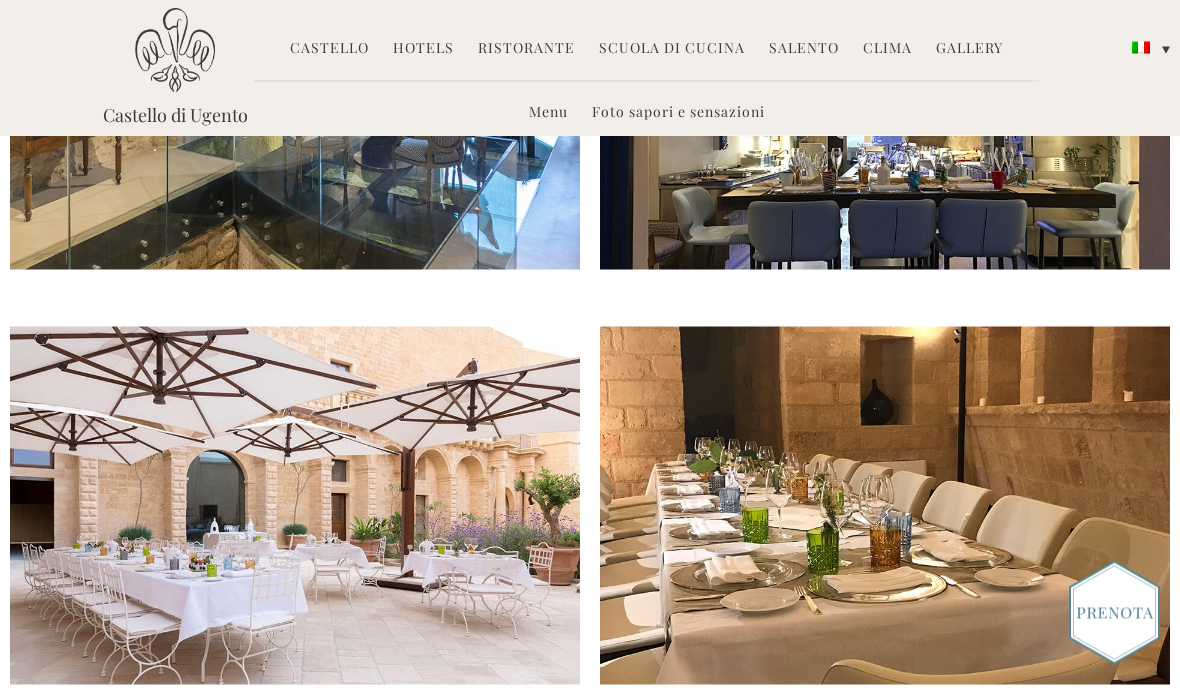 scroll, scrollTop: 1198, scrollLeft: 0, axis: vertical 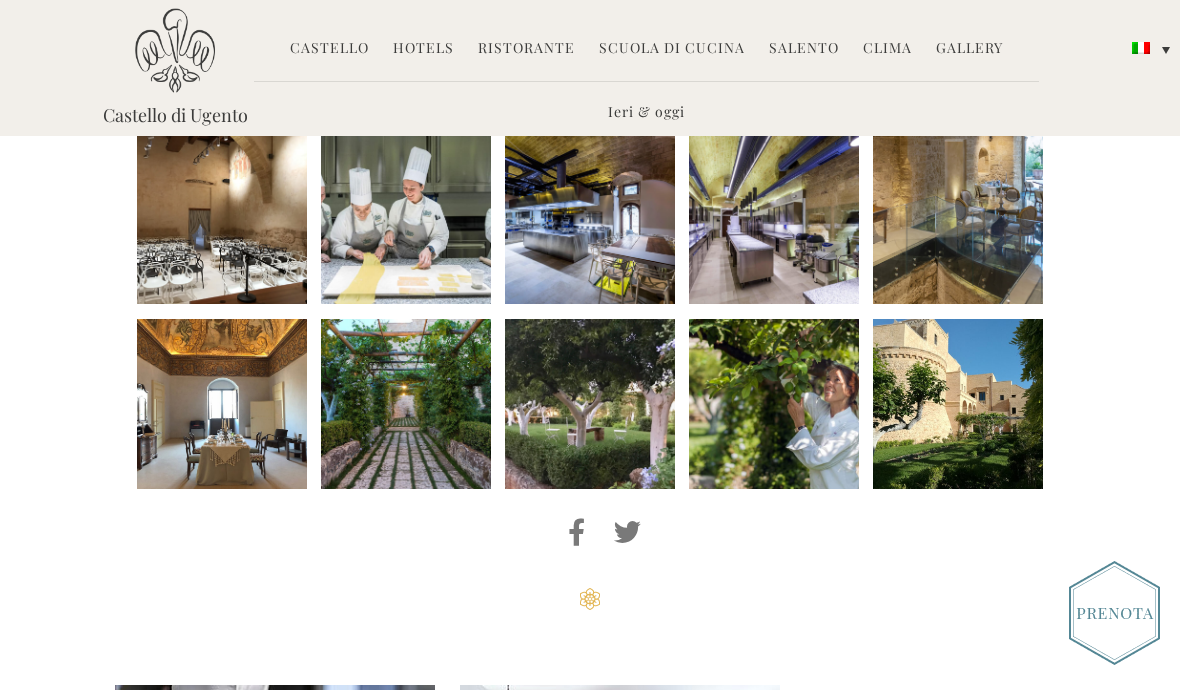 click at bounding box center (406, 404) 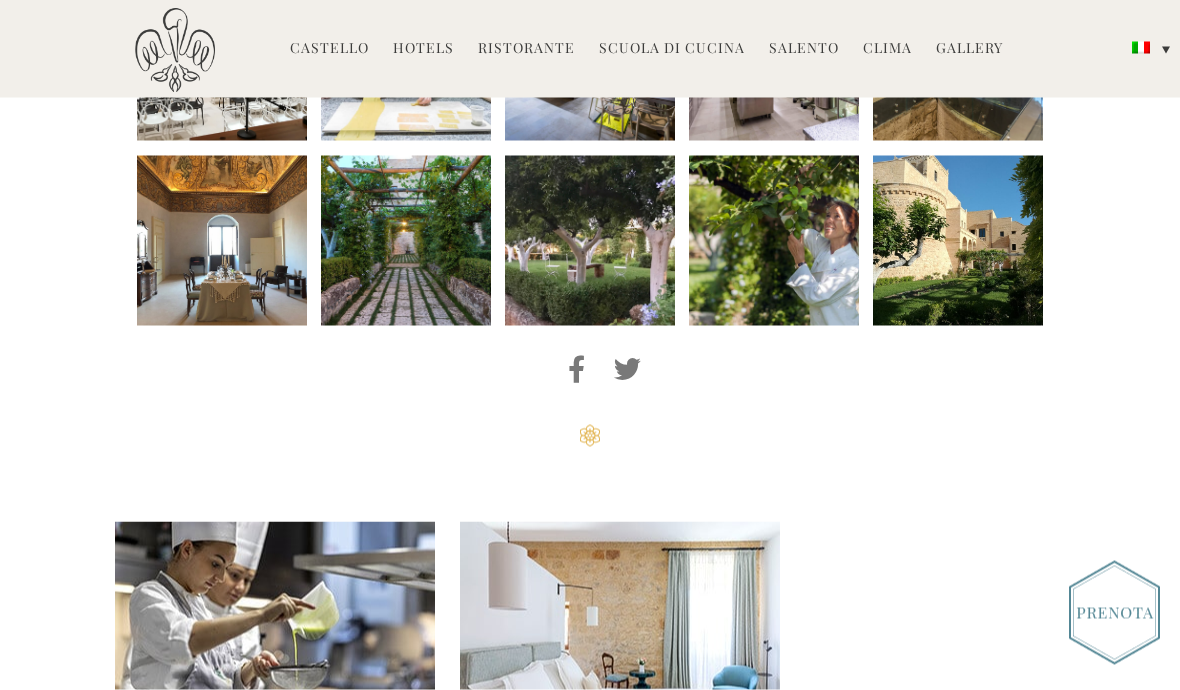 scroll, scrollTop: 1199, scrollLeft: 0, axis: vertical 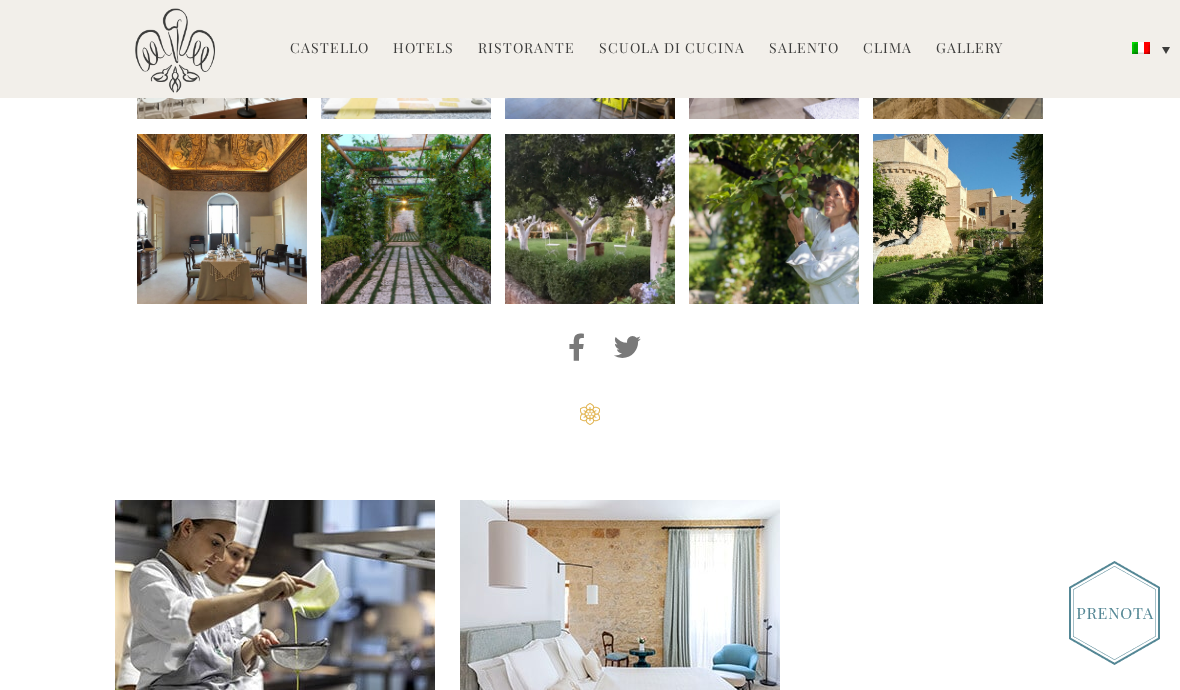 click at bounding box center [222, 219] 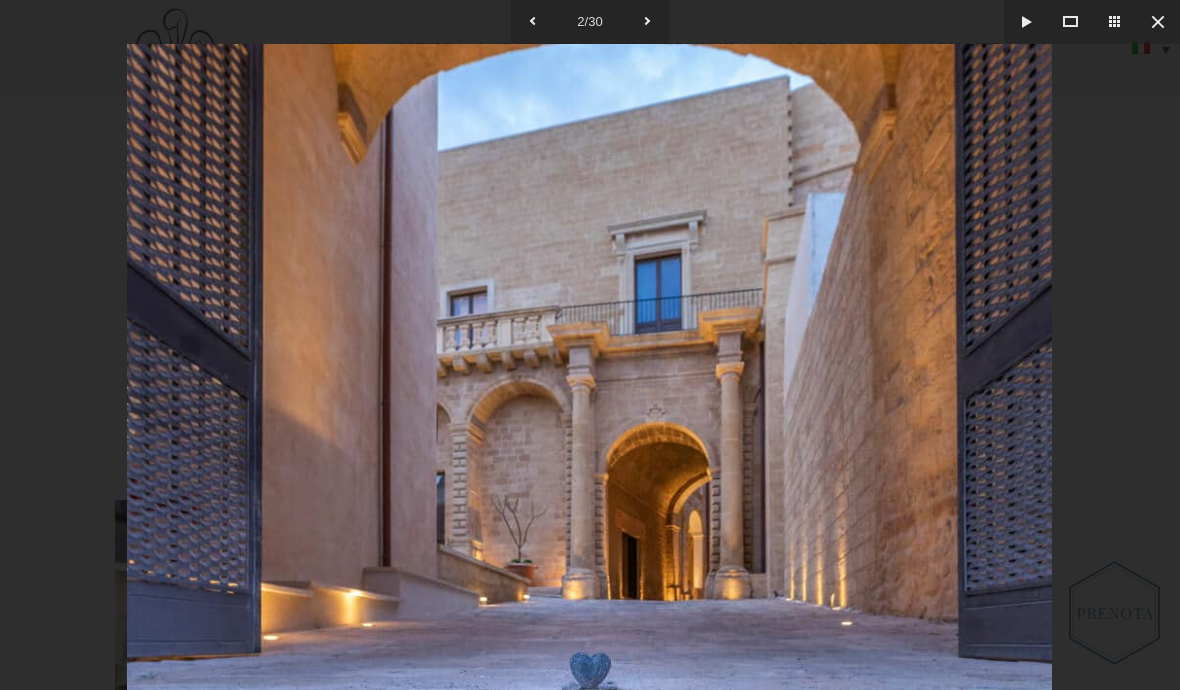 click at bounding box center (1158, 22) 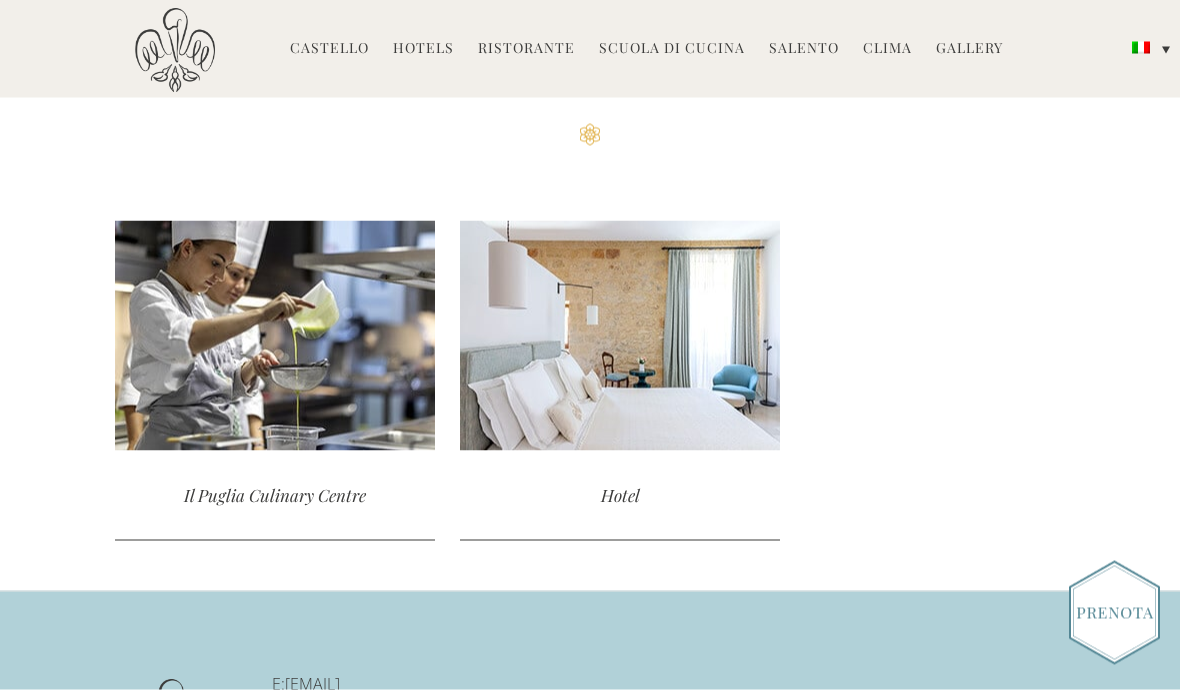 scroll, scrollTop: 1704, scrollLeft: 0, axis: vertical 